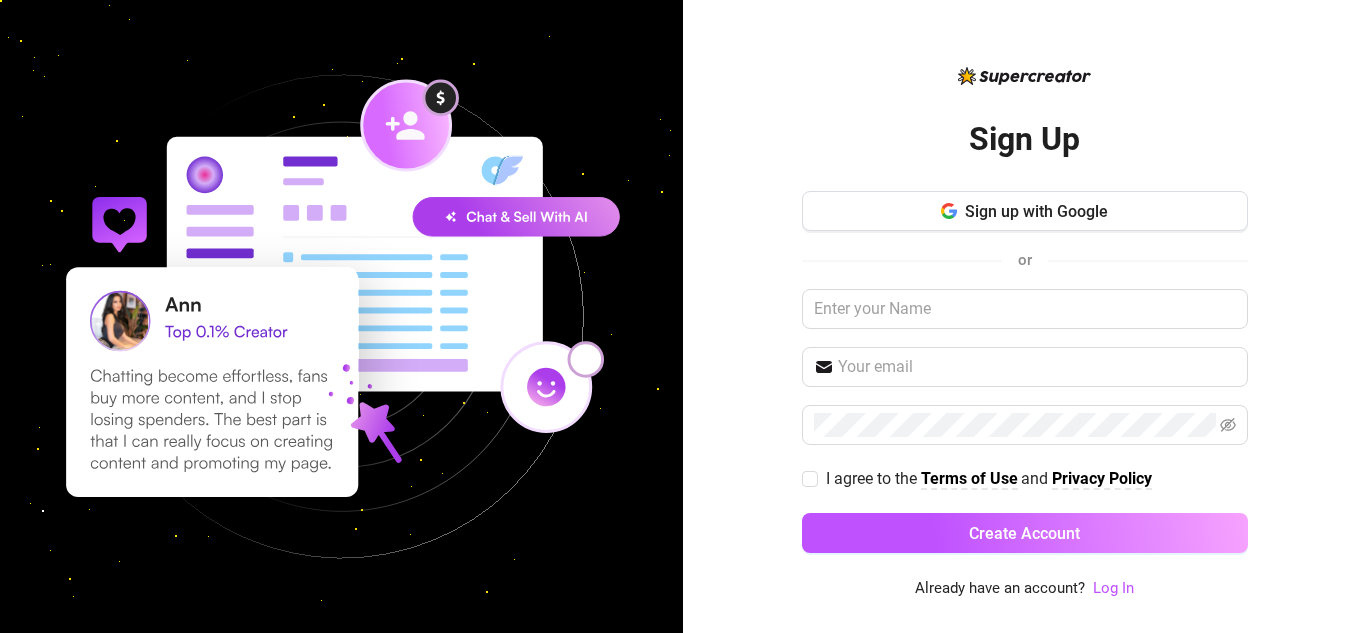 scroll, scrollTop: 0, scrollLeft: 0, axis: both 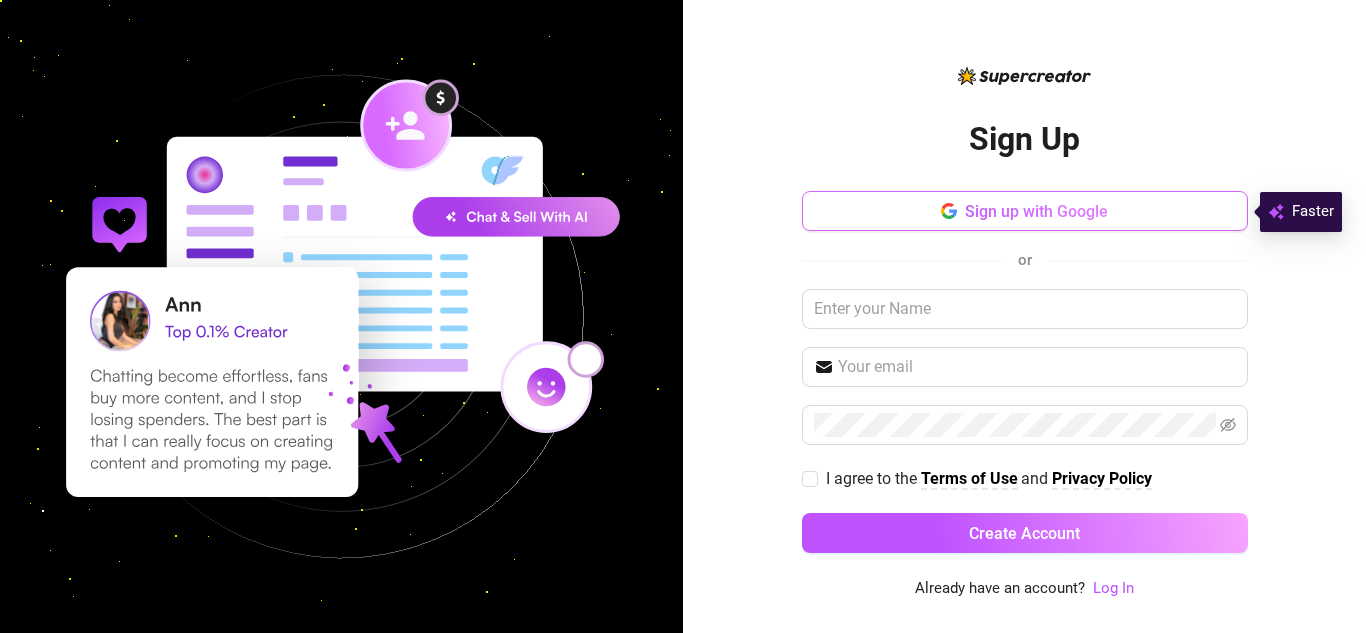 click on "Sign up with Google" at bounding box center [1025, 211] 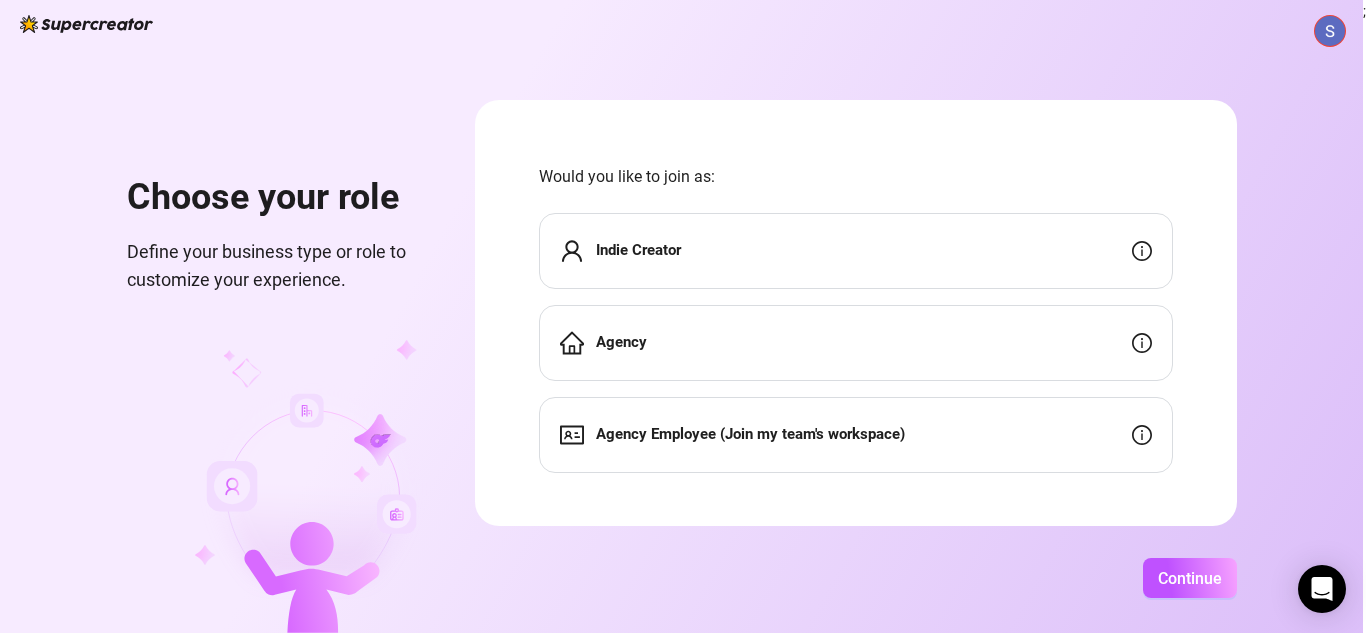 click on "Indie Creator" at bounding box center [856, 251] 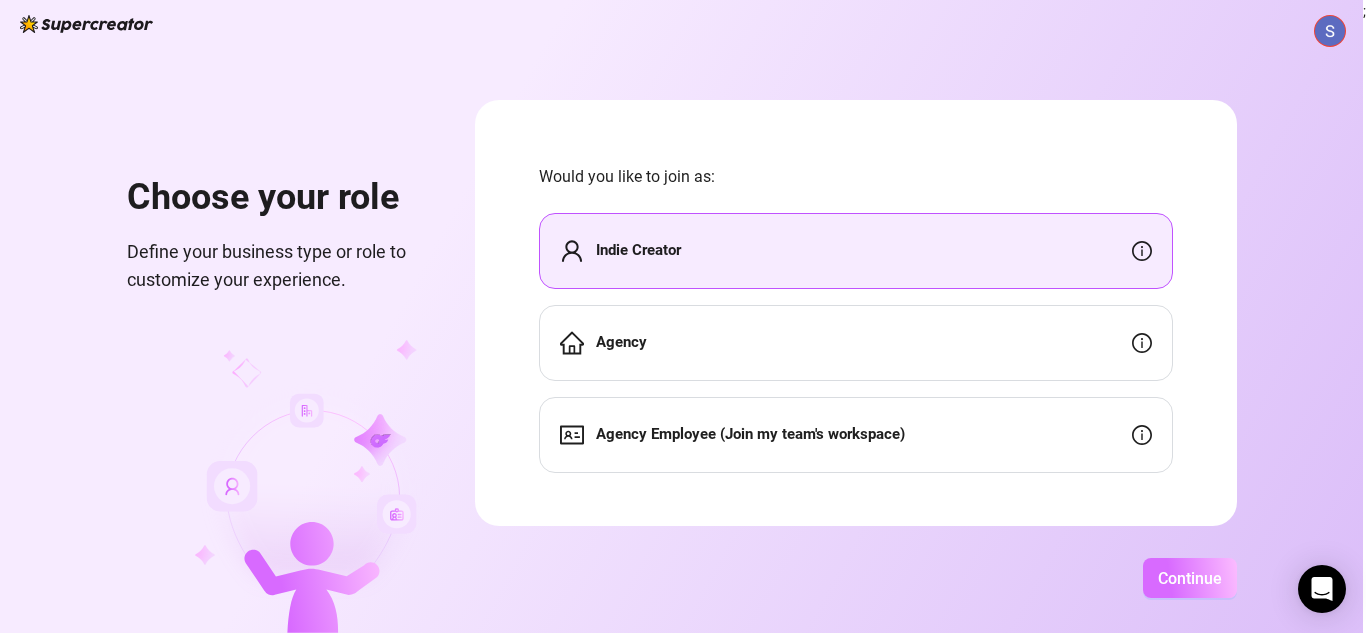click on "Continue" at bounding box center [1190, 578] 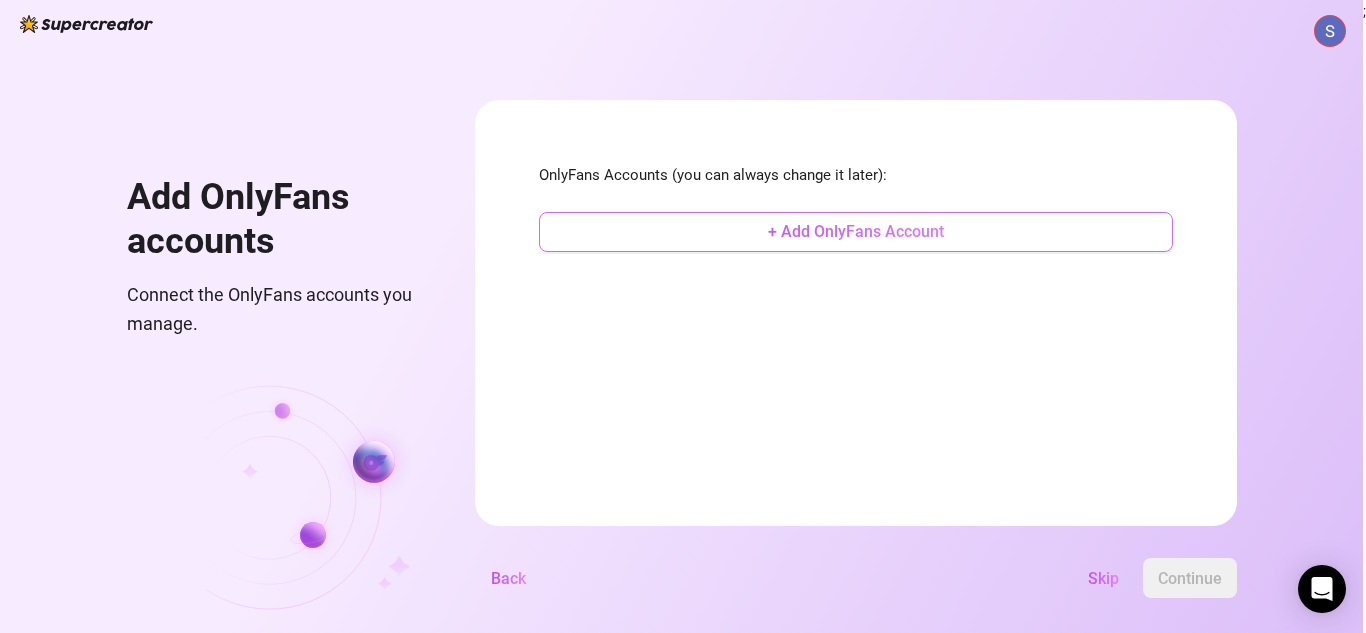 click on "+ Add OnlyFans Account" at bounding box center (856, 231) 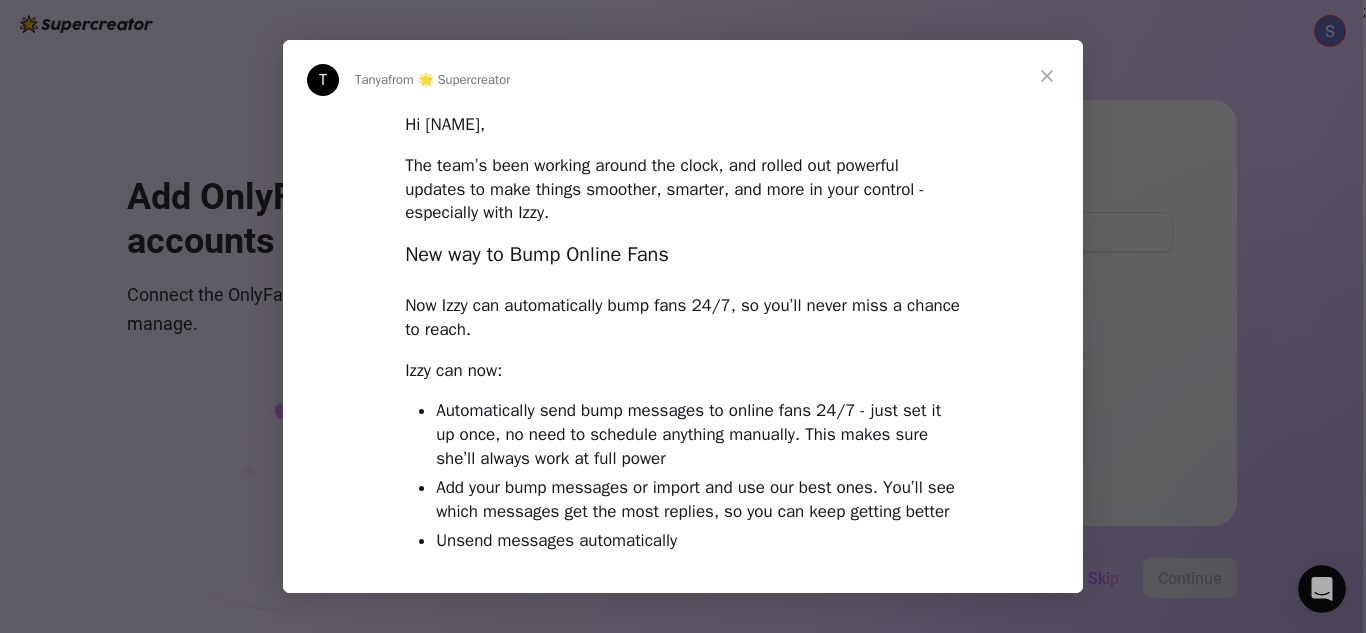 scroll, scrollTop: 0, scrollLeft: 0, axis: both 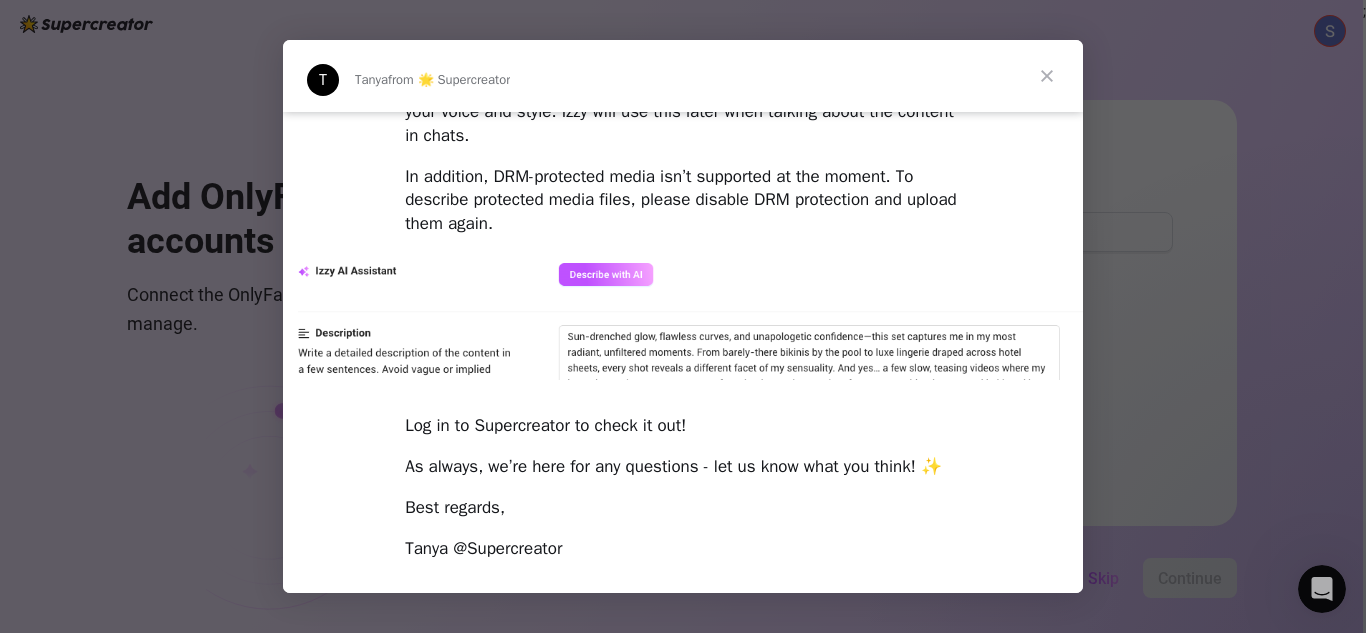 click at bounding box center (1047, 76) 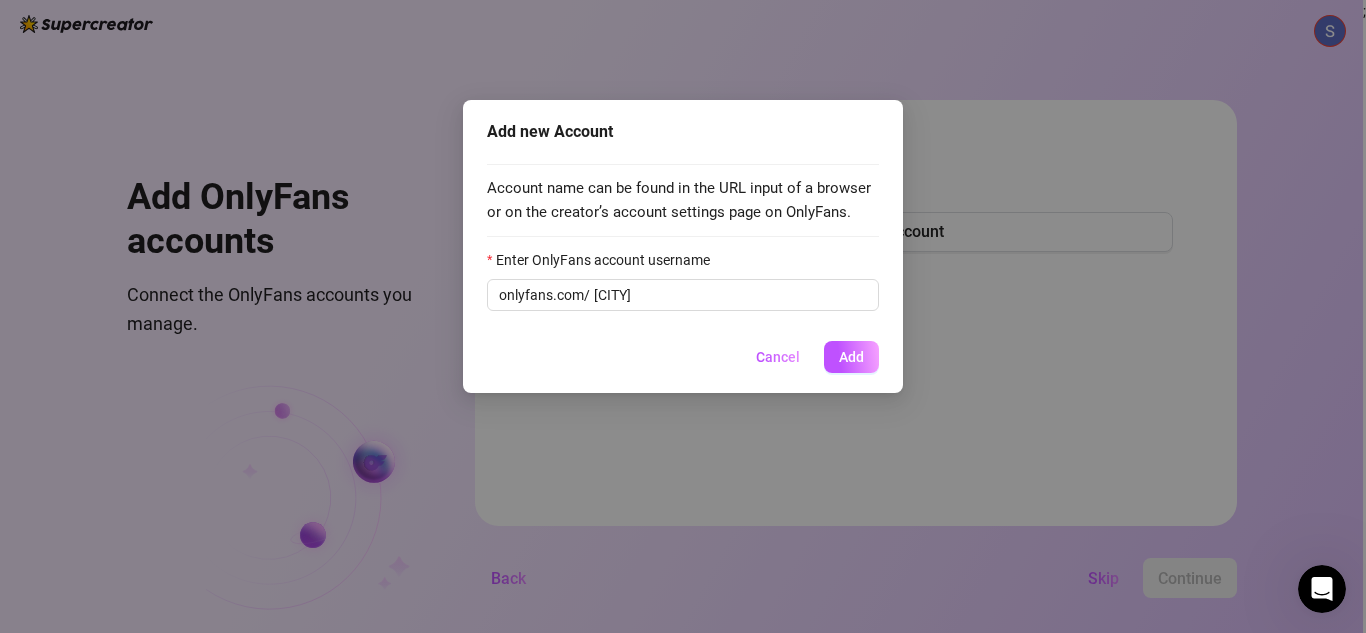 click on "Enter OnlyFans account username" at bounding box center [683, 264] 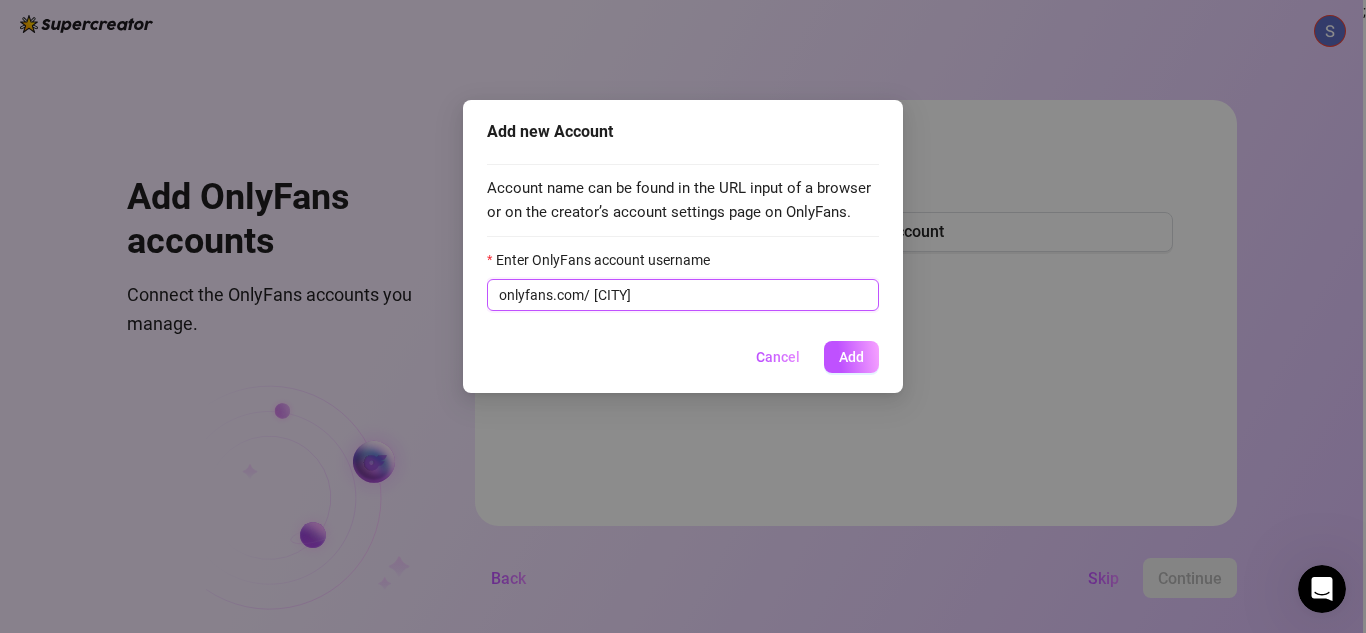 click on "[CITY]" at bounding box center [730, 295] 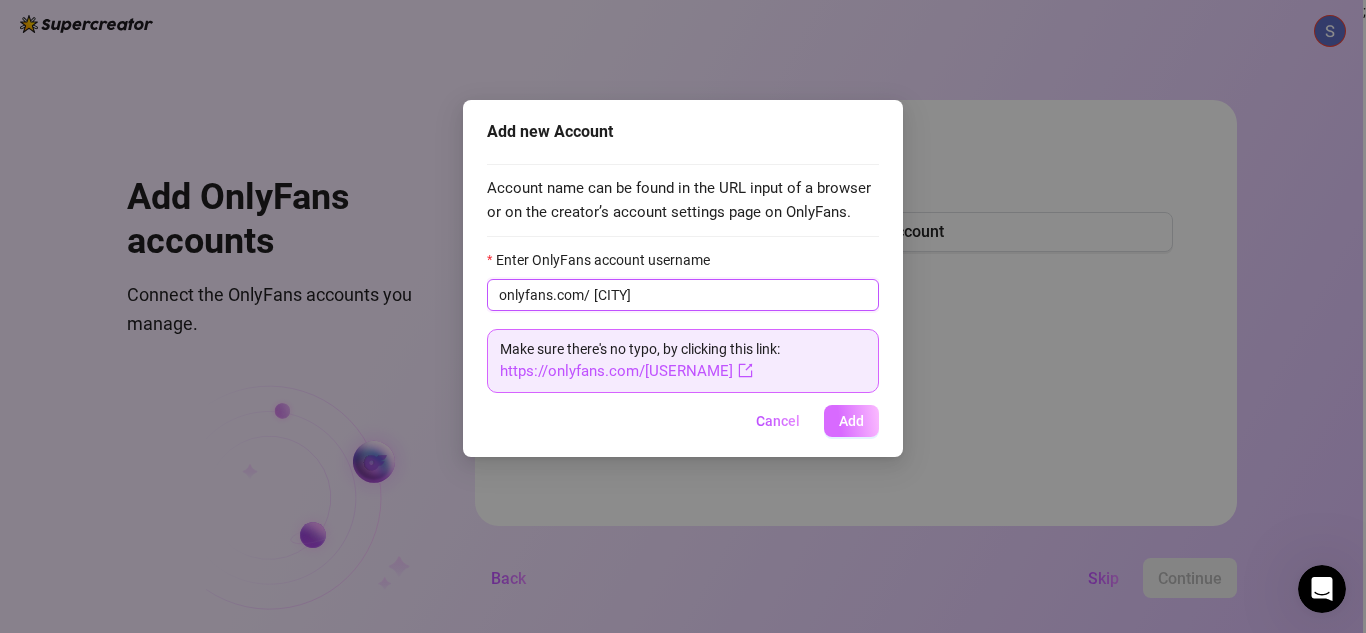 type on "[CITY]" 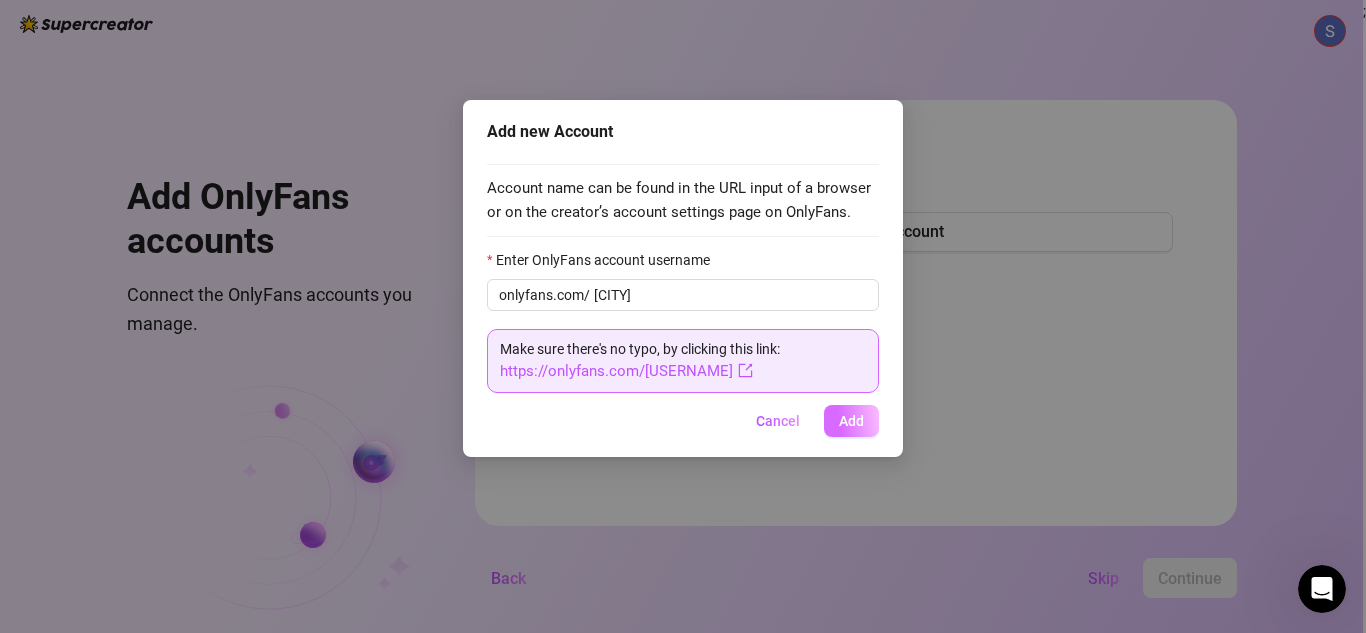click on "Add" at bounding box center (851, 421) 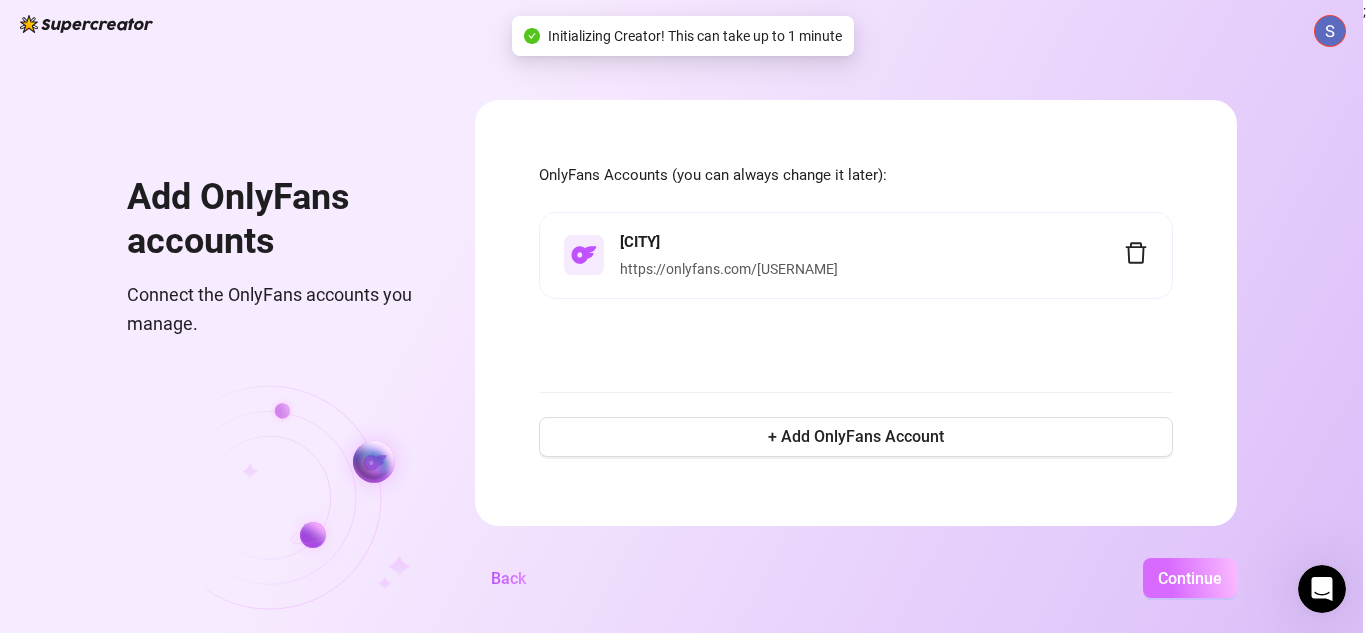 click on "Continue" at bounding box center [1190, 578] 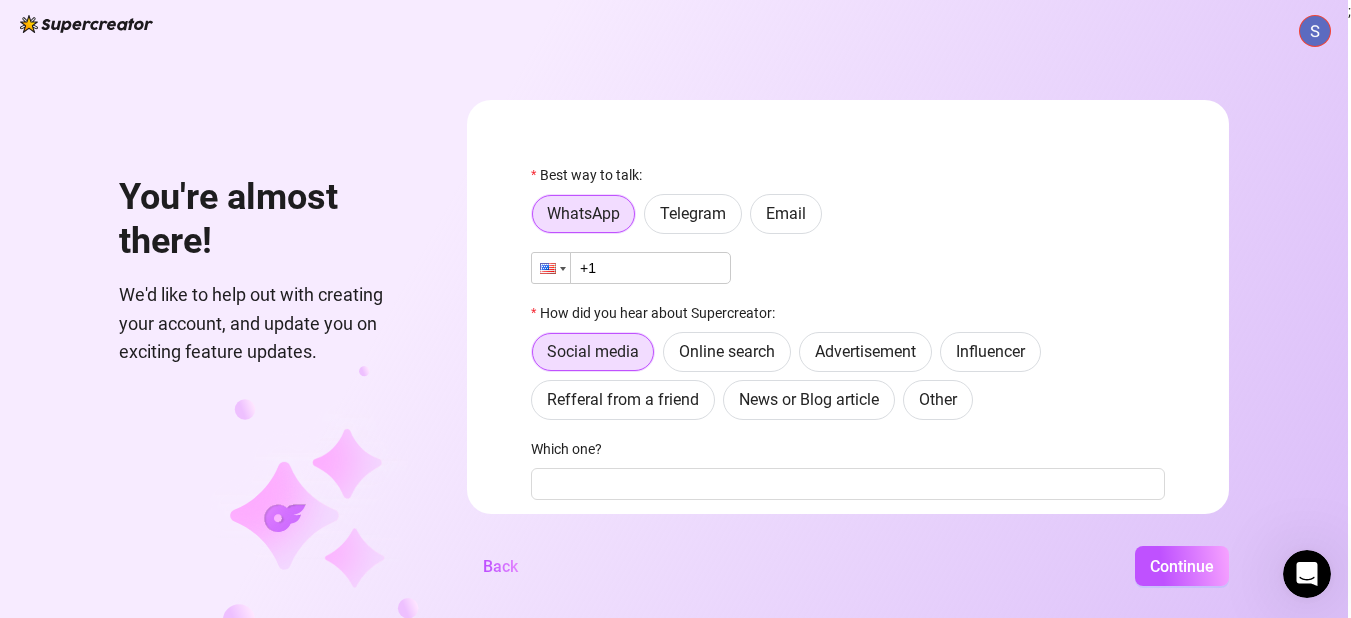 click at bounding box center [563, 269] 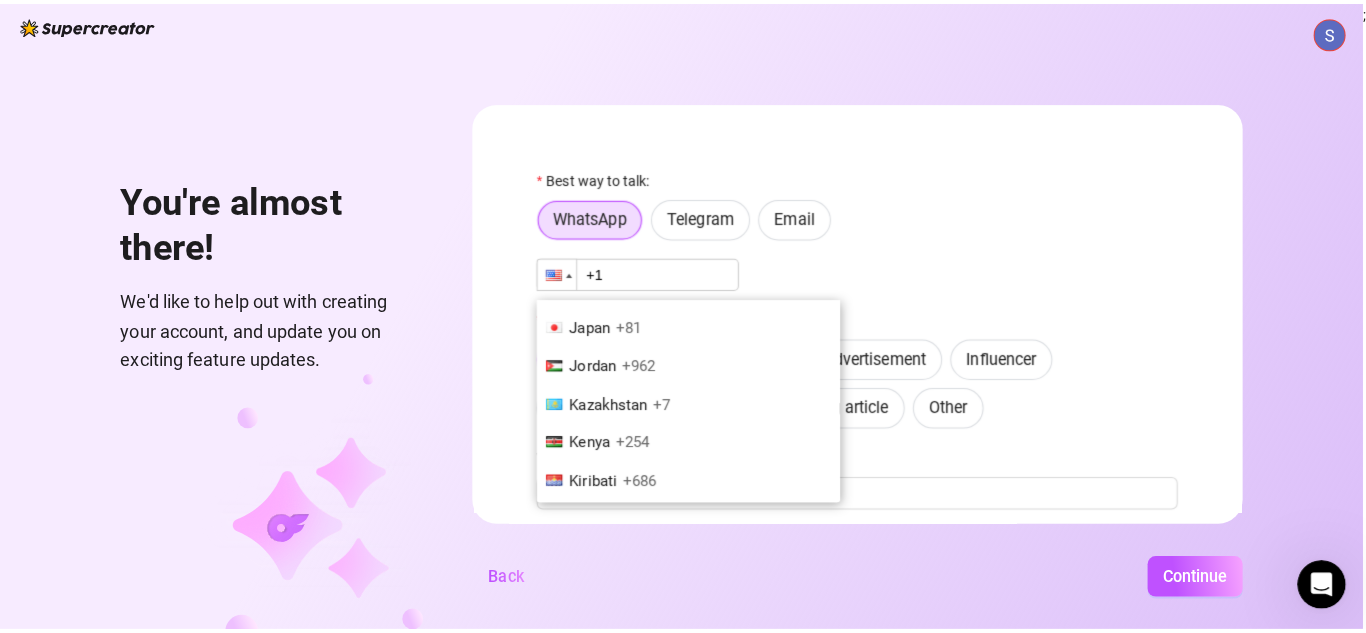 scroll, scrollTop: 3582, scrollLeft: 0, axis: vertical 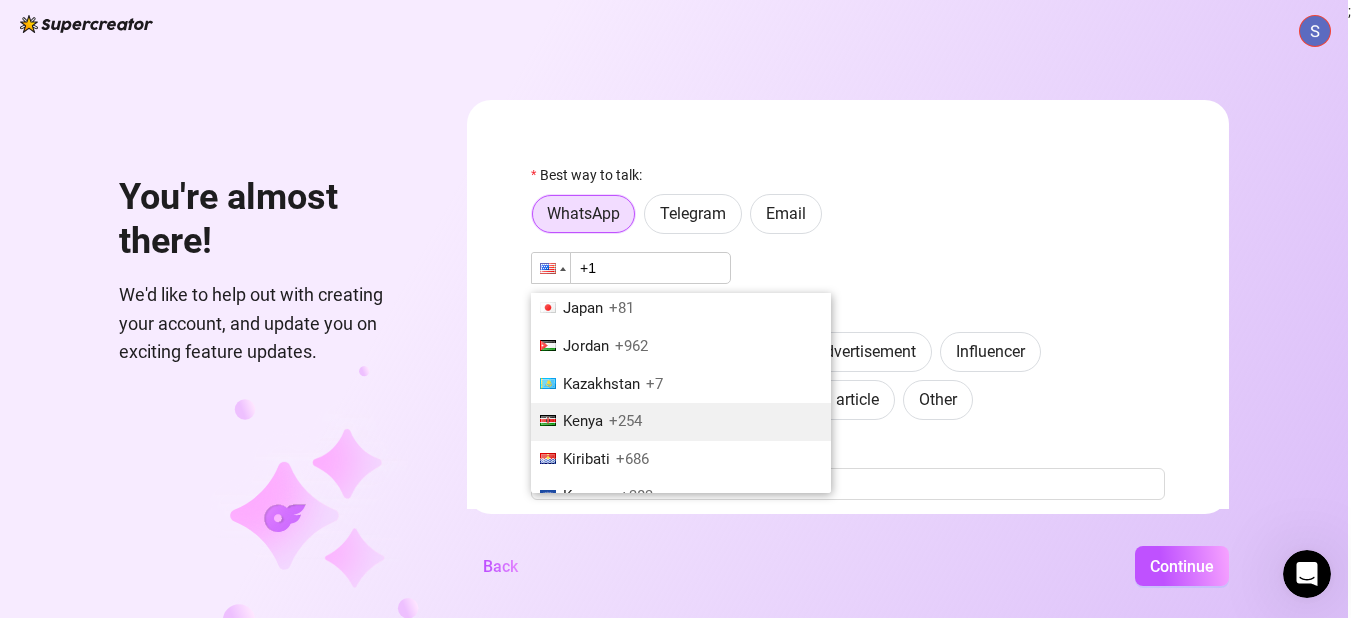 click on "Kenya" at bounding box center [583, 421] 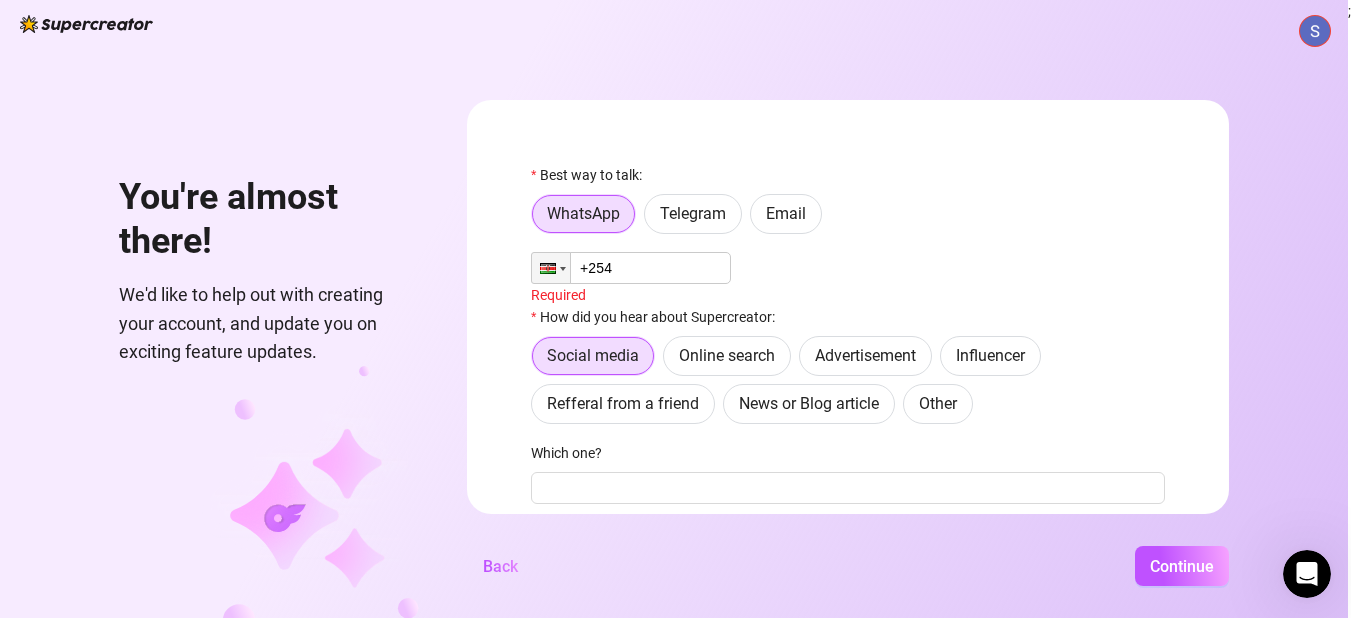 click on "+254" at bounding box center (631, 268) 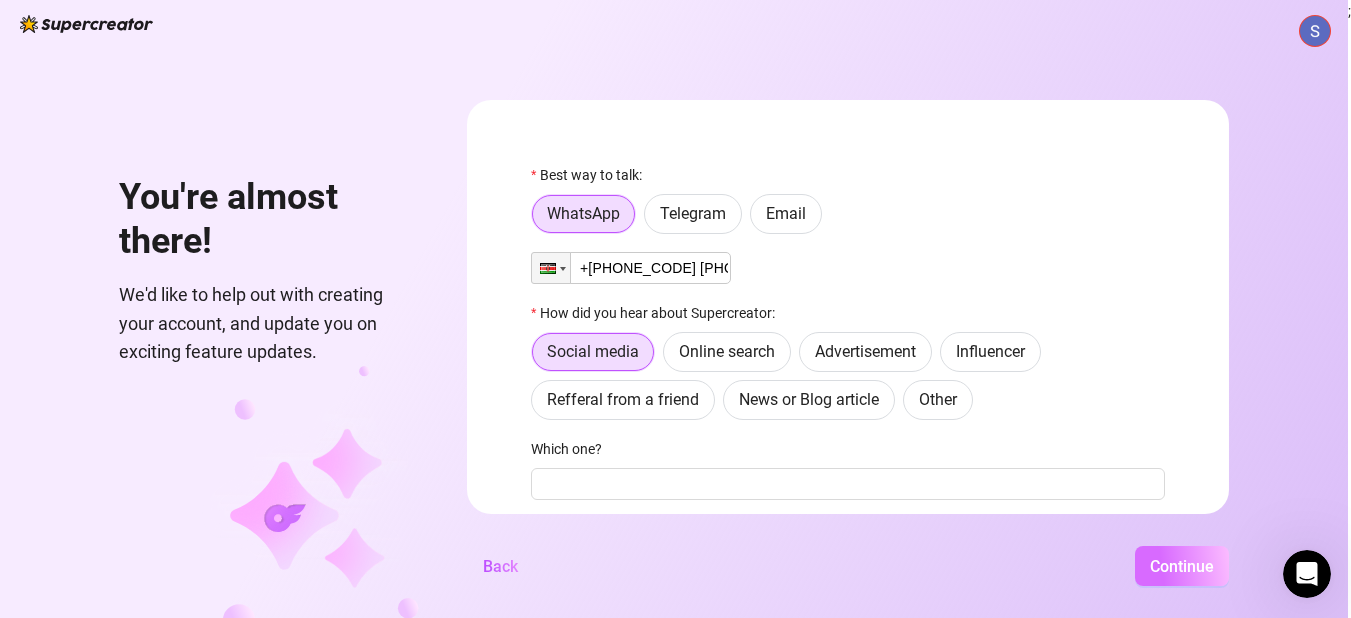click on "Continue" at bounding box center (1182, 566) 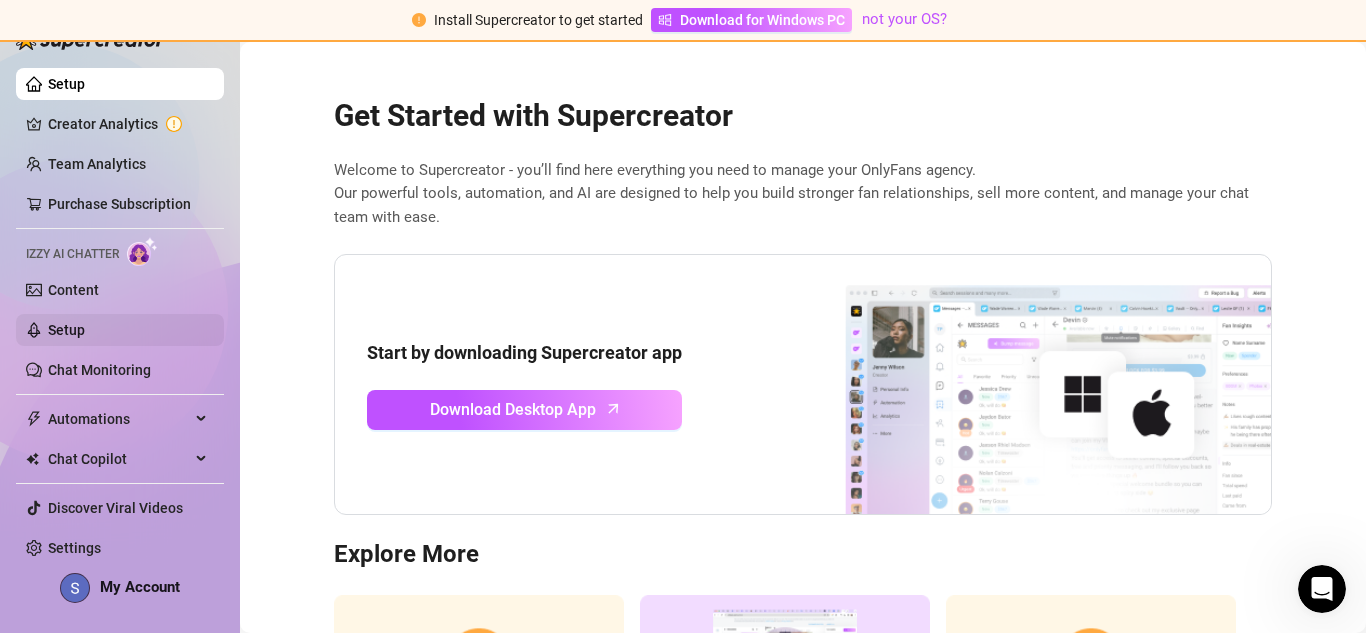 click on "Setup" at bounding box center (66, 330) 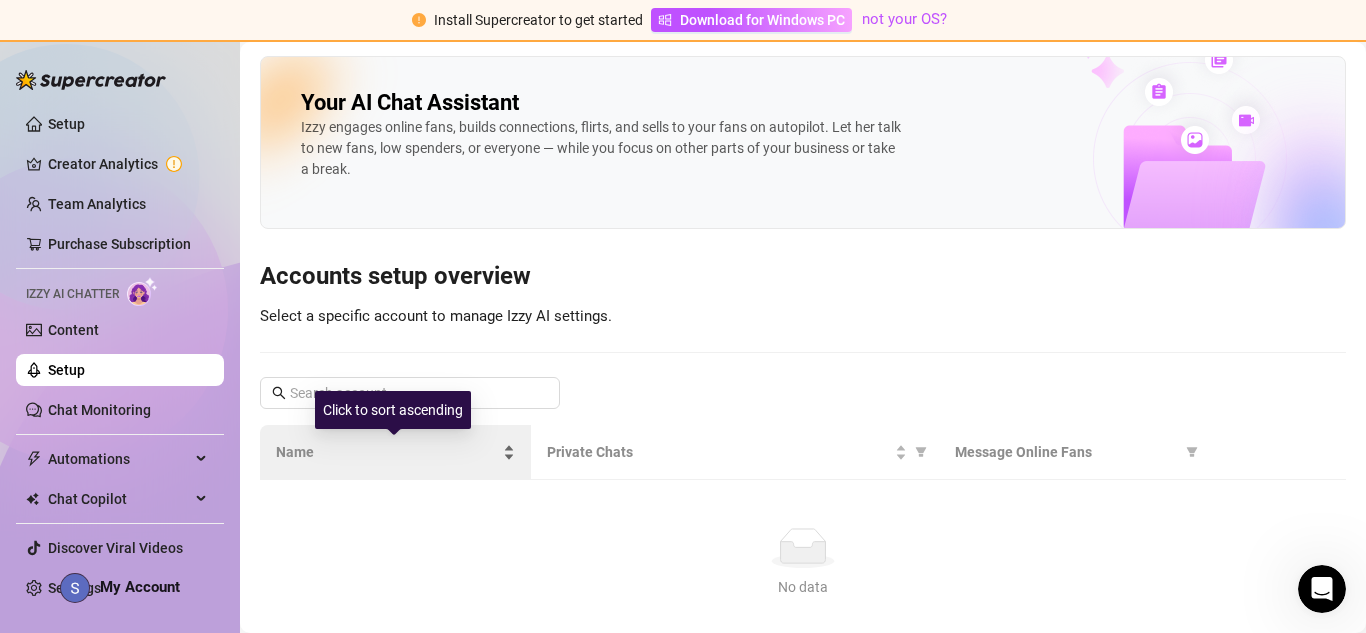 click on "Name" at bounding box center (387, 452) 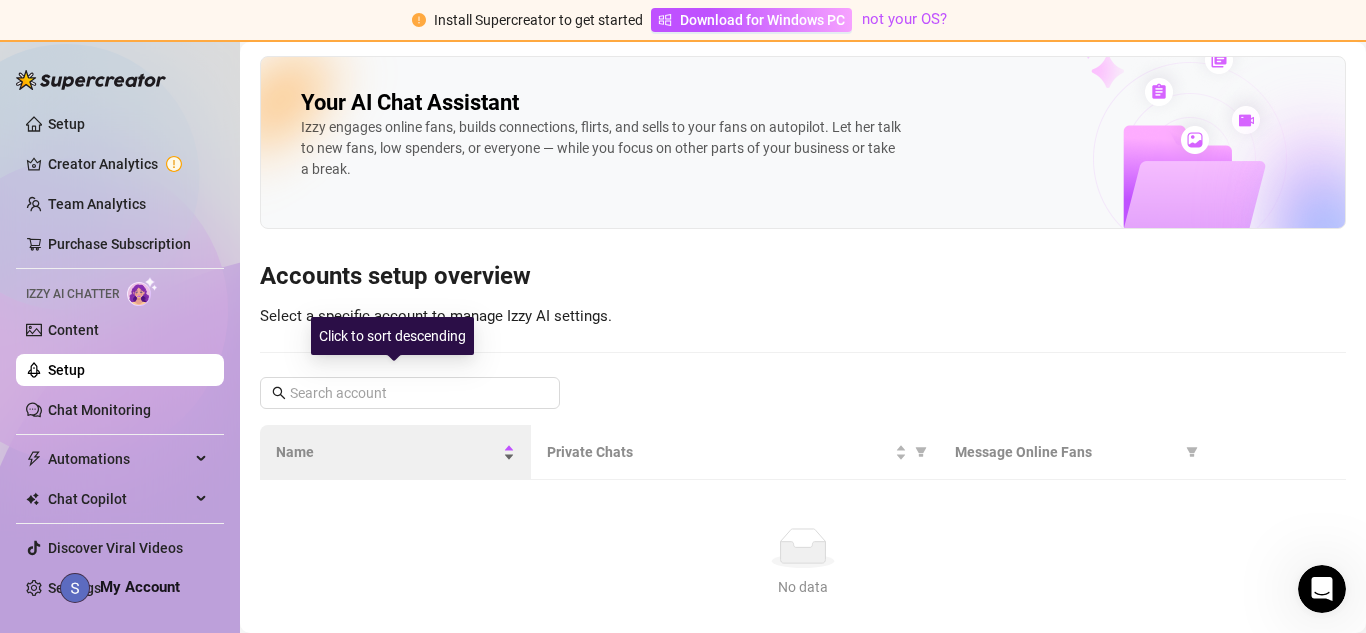 scroll, scrollTop: 74, scrollLeft: 0, axis: vertical 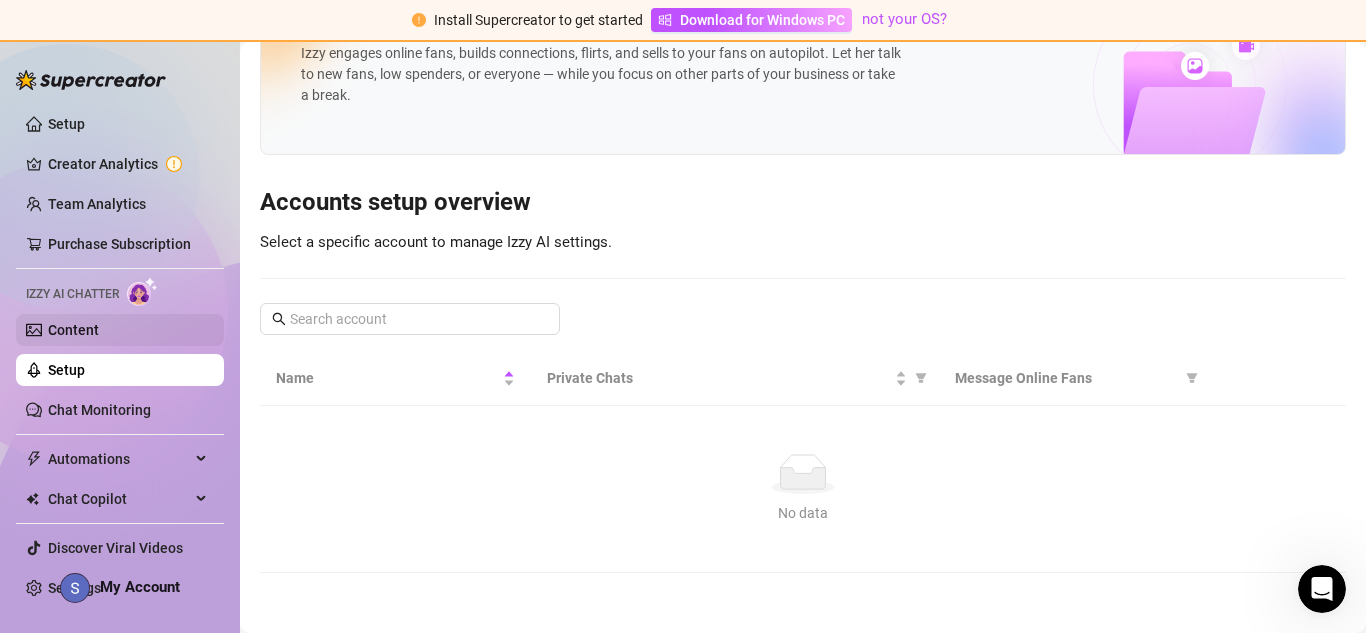 click on "Content" at bounding box center (73, 330) 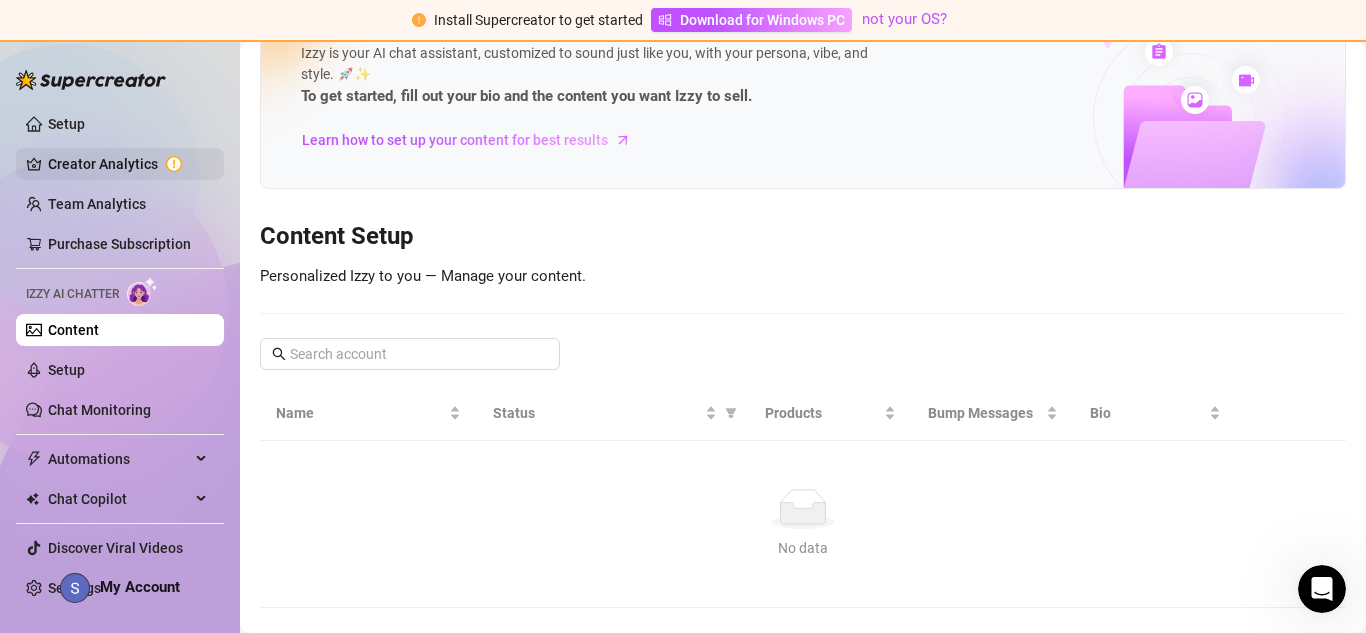 click on "Creator Analytics" at bounding box center [128, 164] 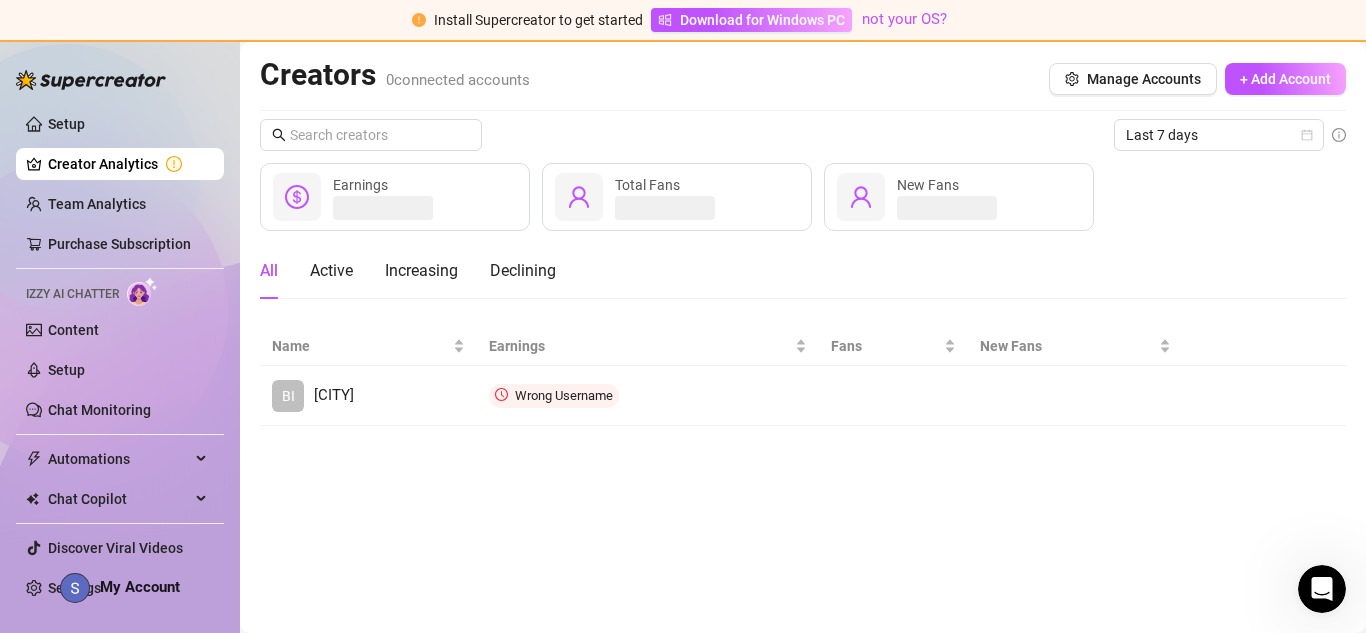 scroll, scrollTop: 0, scrollLeft: 0, axis: both 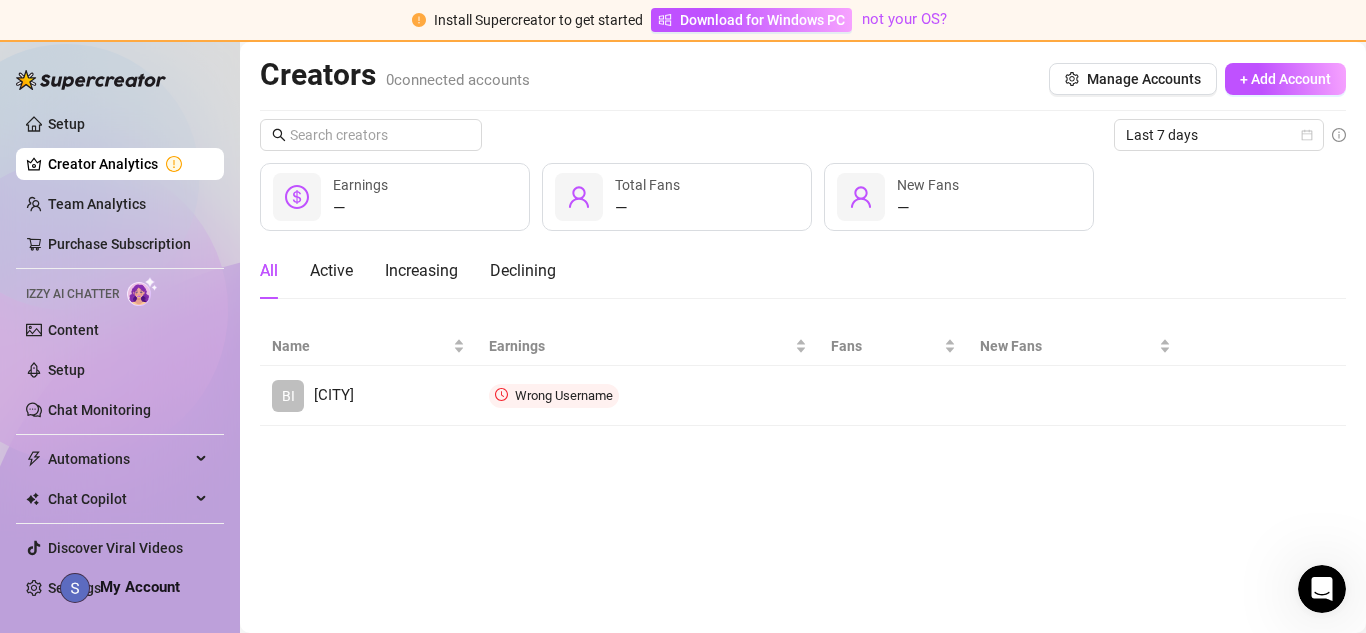 click on "— Earnings" at bounding box center (395, 197) 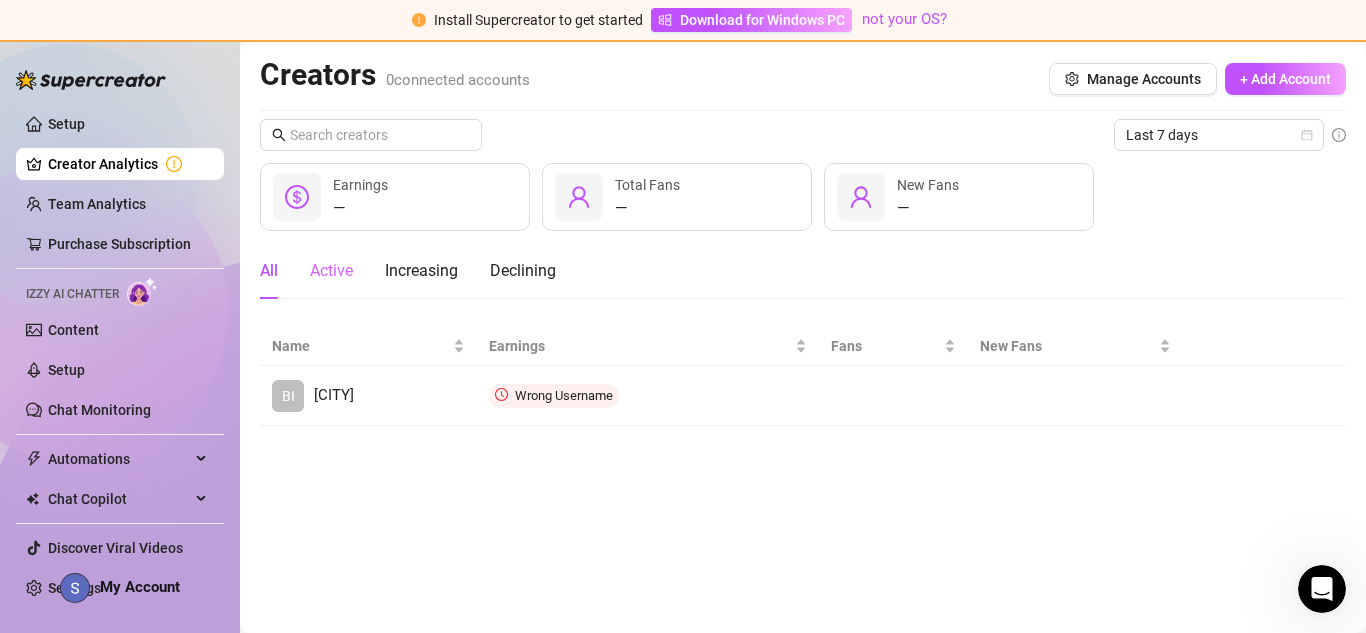click on "Active" at bounding box center [331, 271] 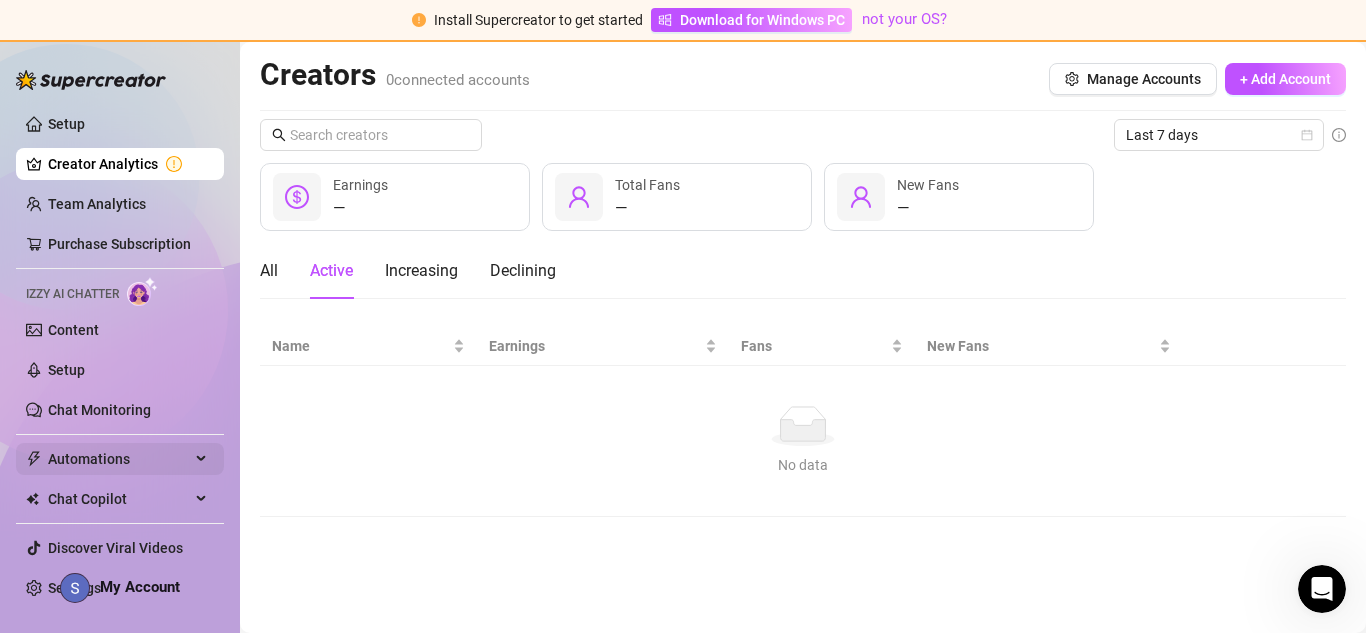 click on "Automations" at bounding box center (119, 459) 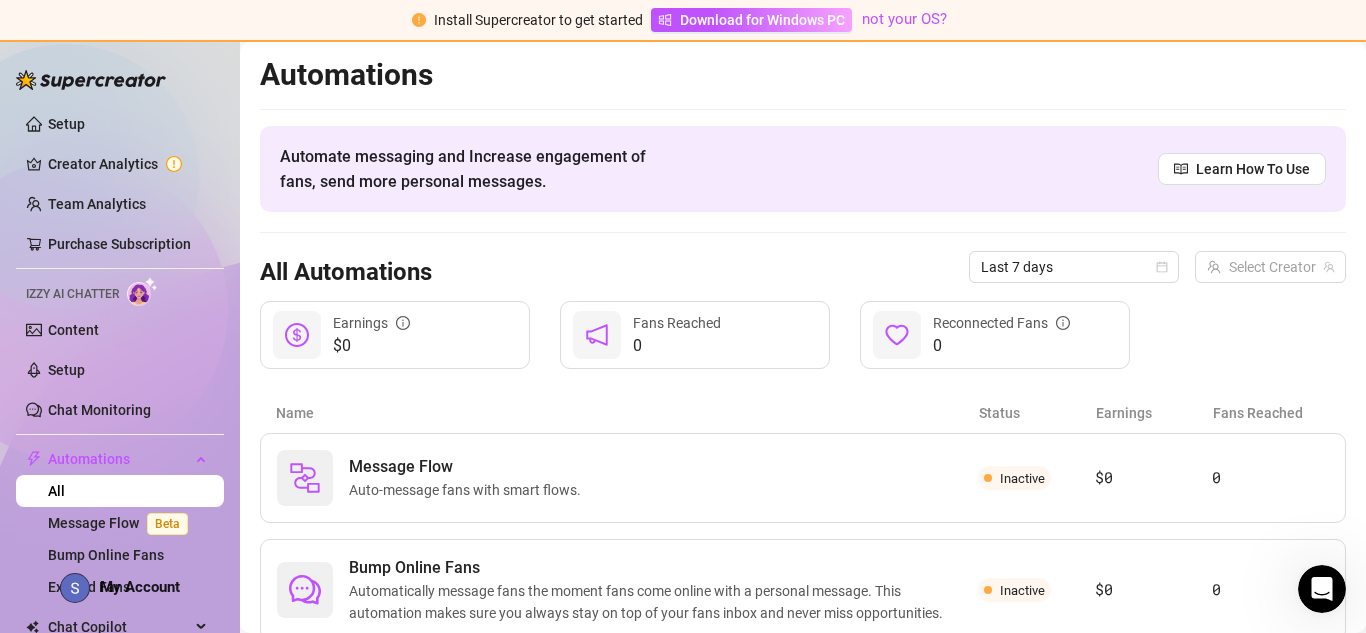 scroll, scrollTop: 174, scrollLeft: 0, axis: vertical 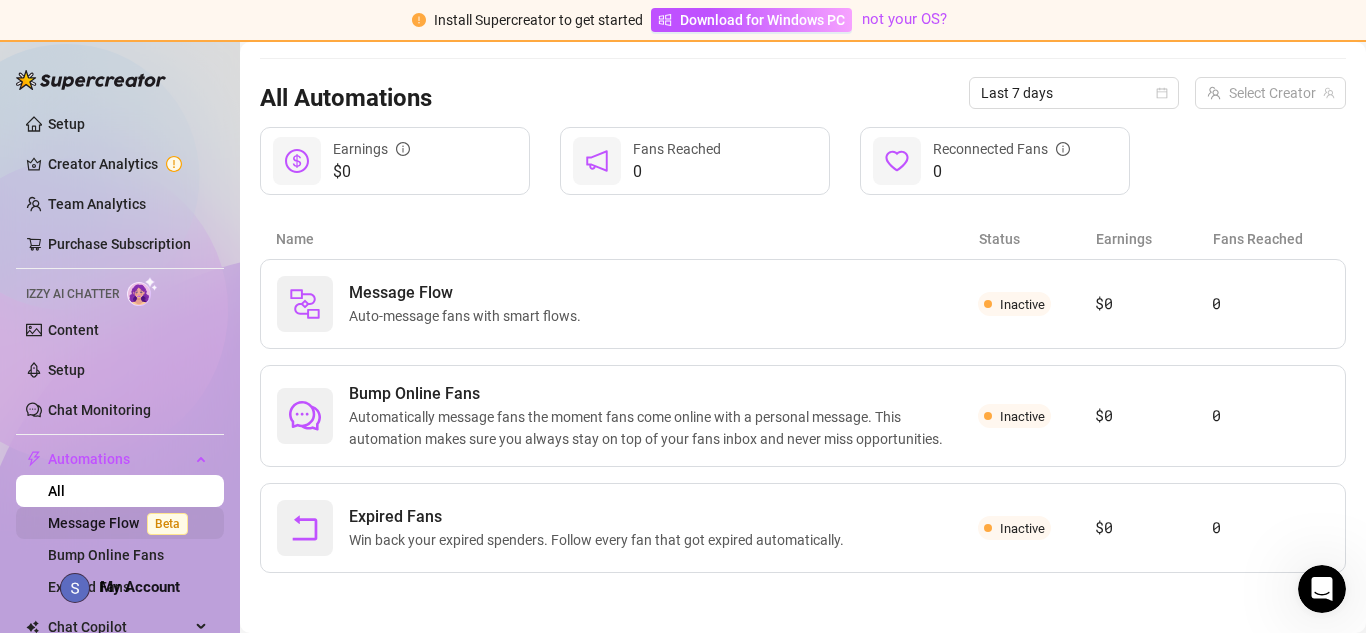 click on "Message Flow Beta" at bounding box center [122, 523] 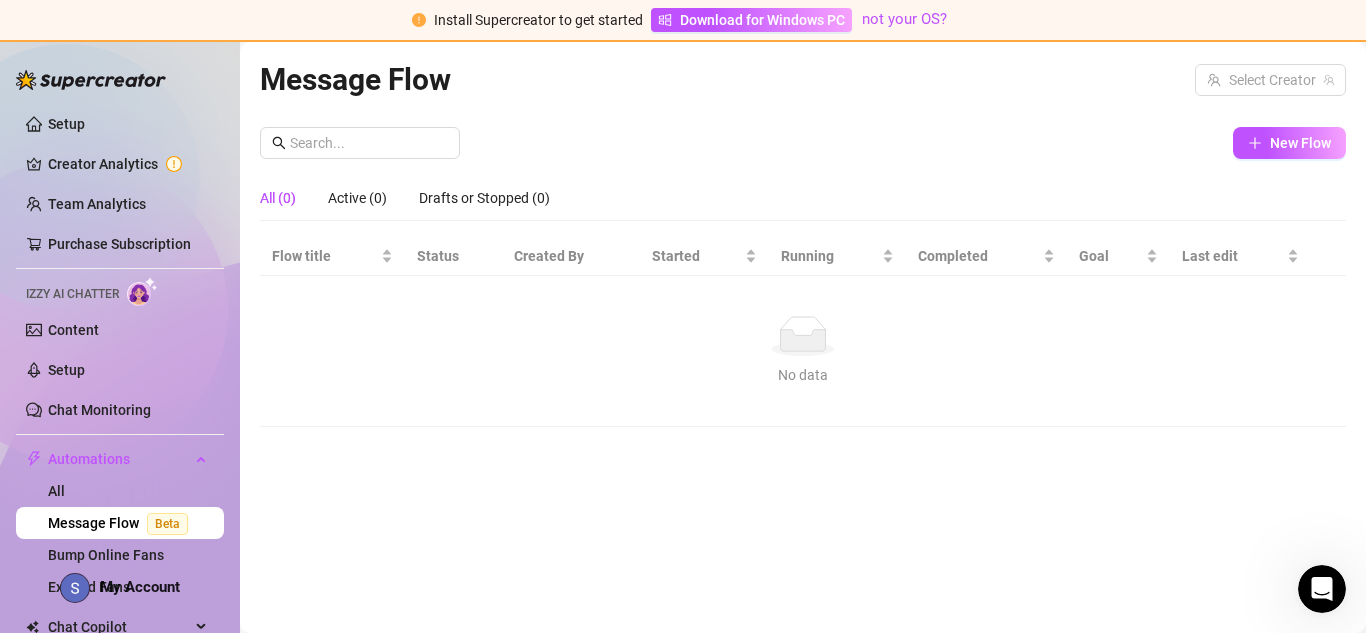 click on "Message Flow Beta" at bounding box center (122, 523) 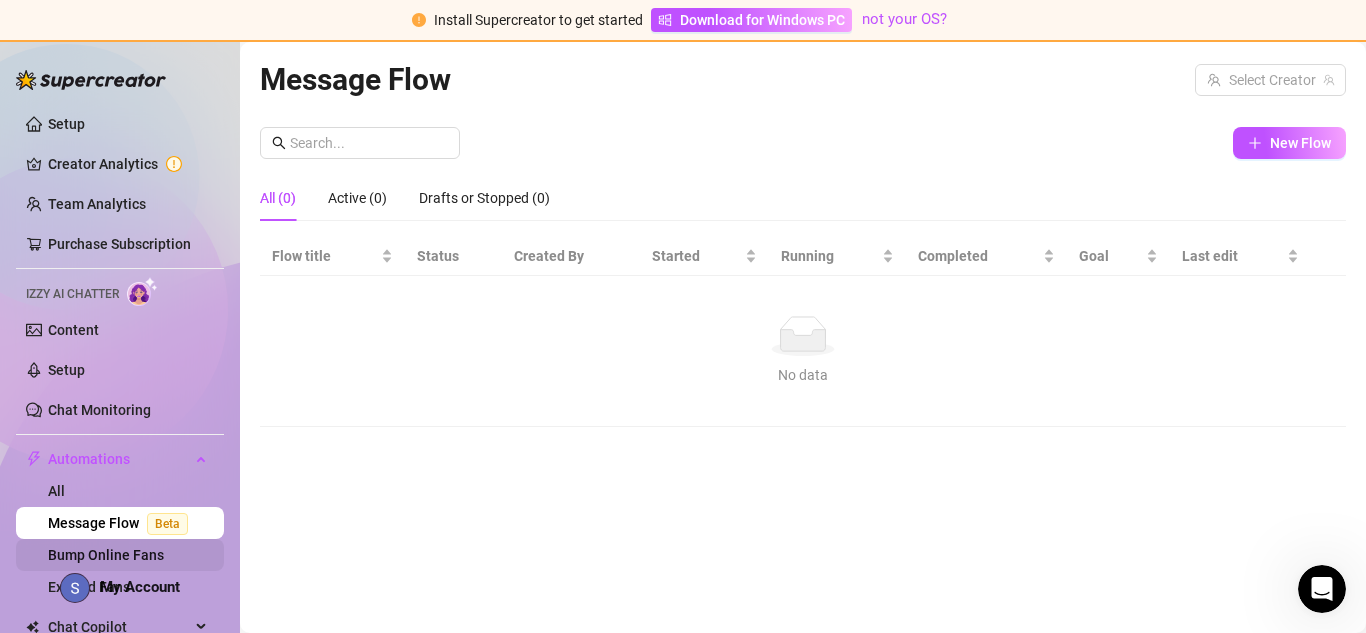 click on "Bump Online Fans" at bounding box center (106, 555) 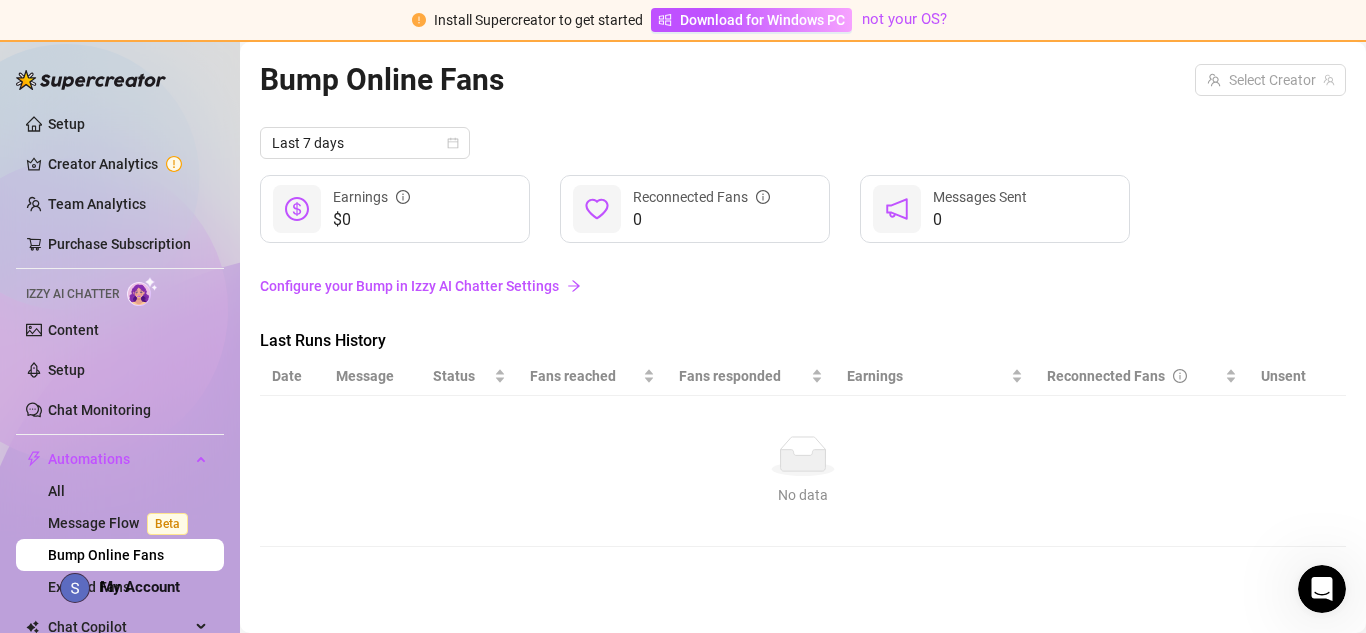 click on "Bump Online Fans" at bounding box center (106, 555) 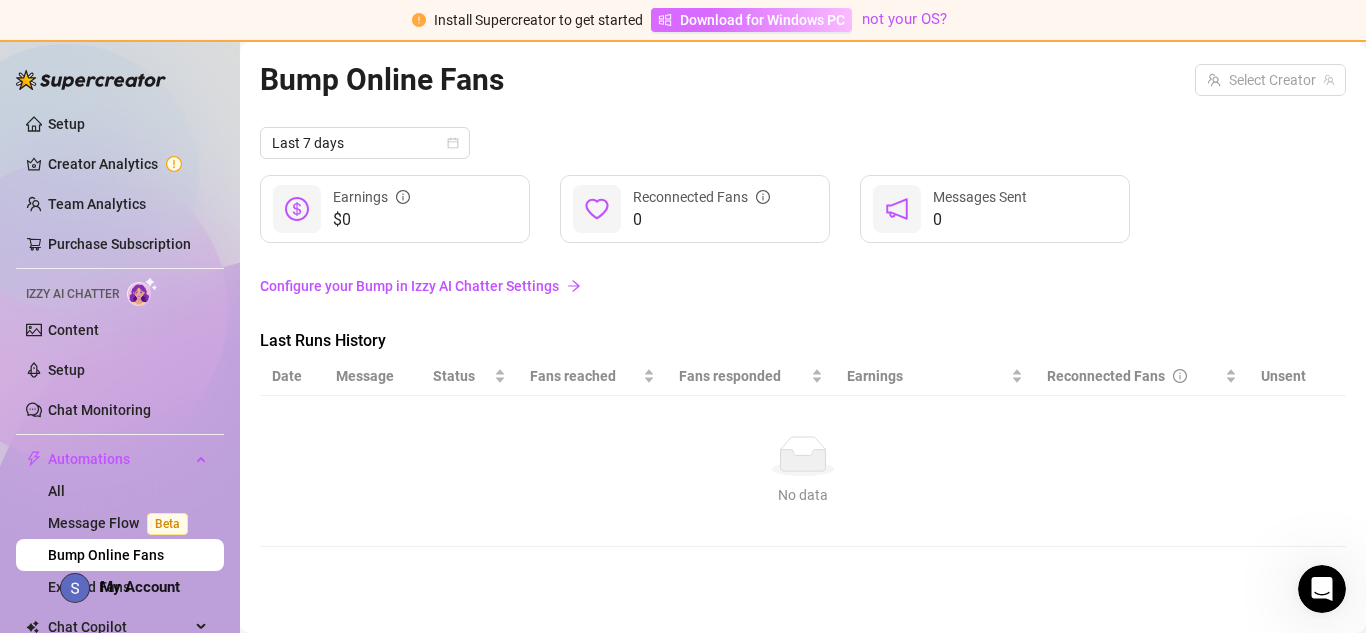 click on "Download for Windows PC" at bounding box center [762, 20] 